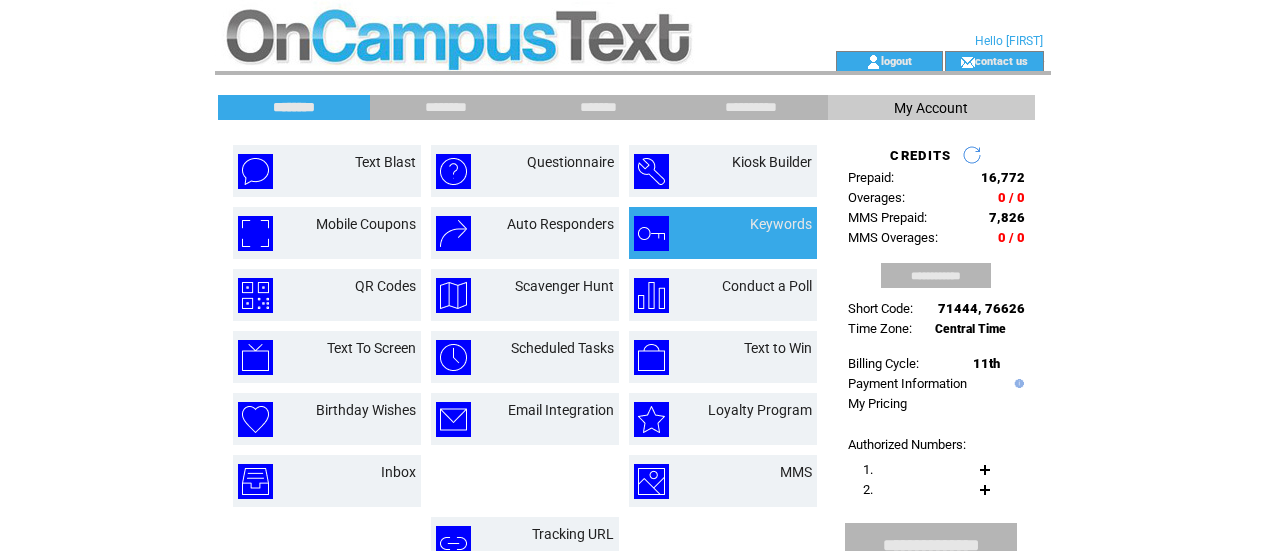 scroll, scrollTop: 0, scrollLeft: 0, axis: both 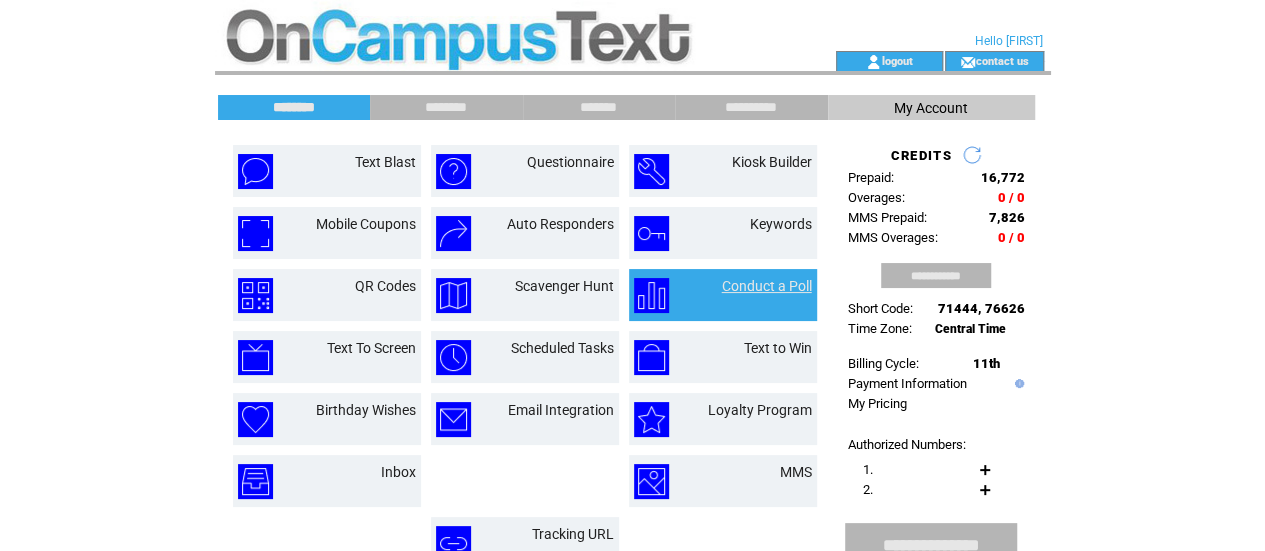 click on "Conduct a Poll" at bounding box center (767, 286) 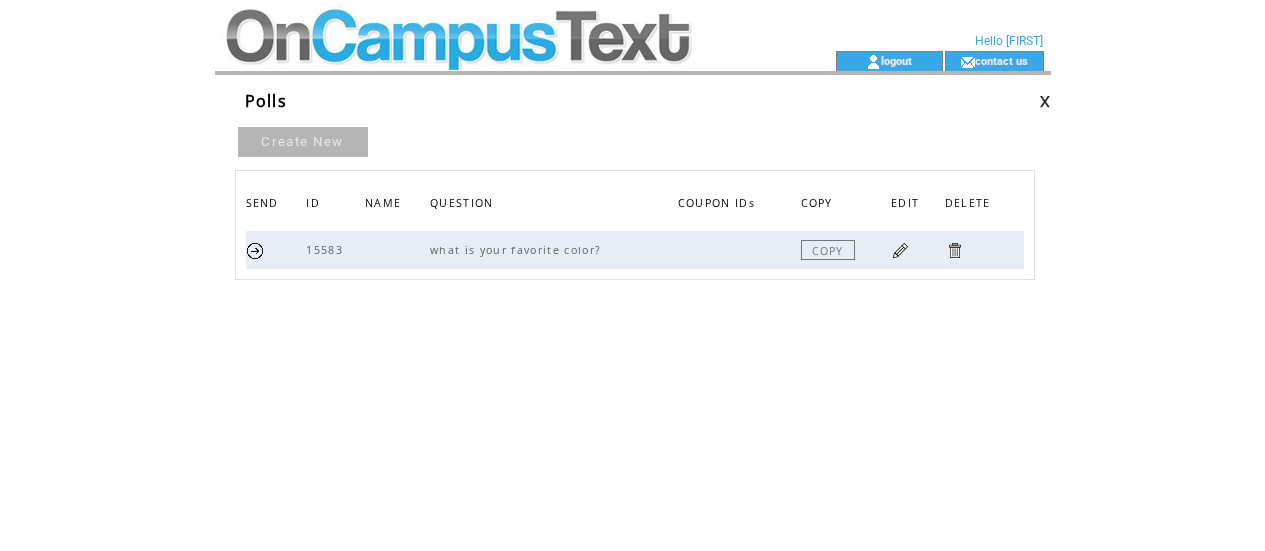 scroll, scrollTop: 0, scrollLeft: 0, axis: both 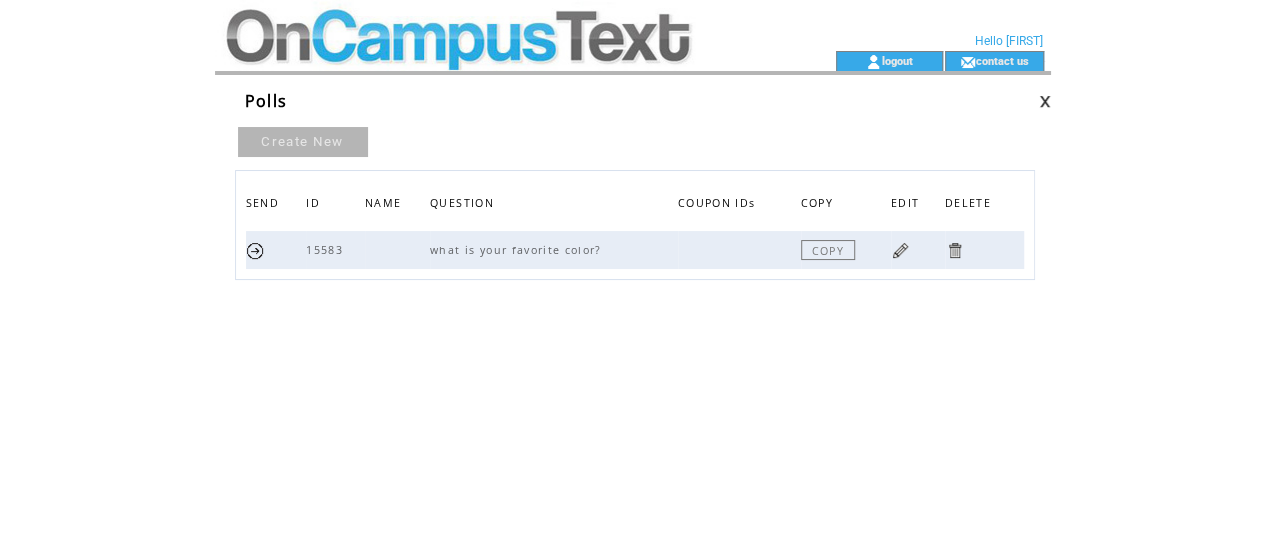 click on "Create New" at bounding box center (303, 142) 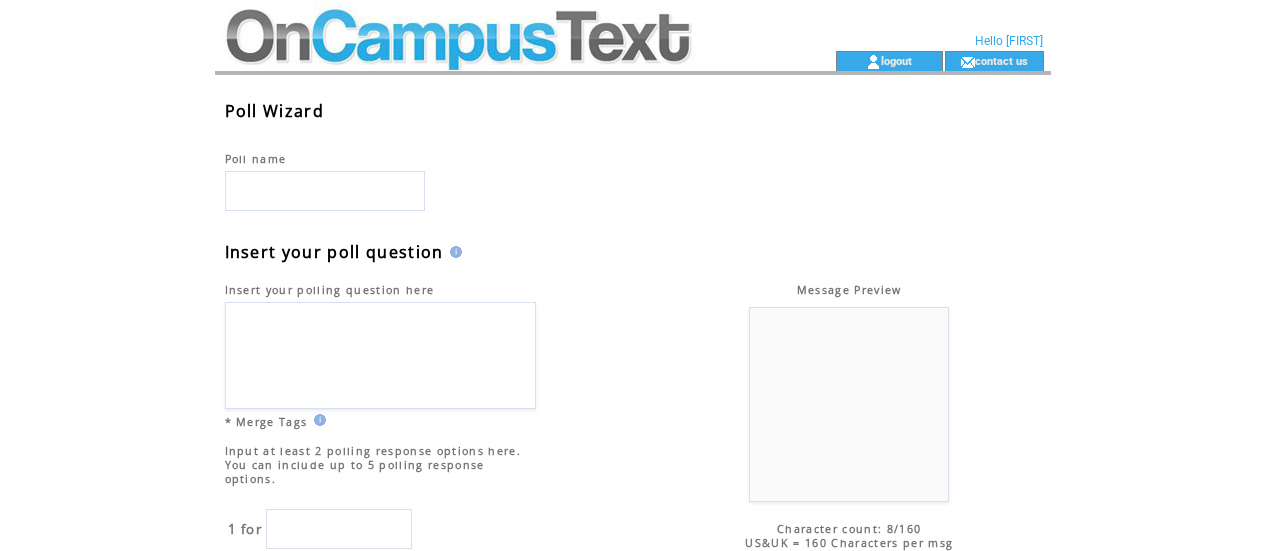 scroll, scrollTop: 0, scrollLeft: 0, axis: both 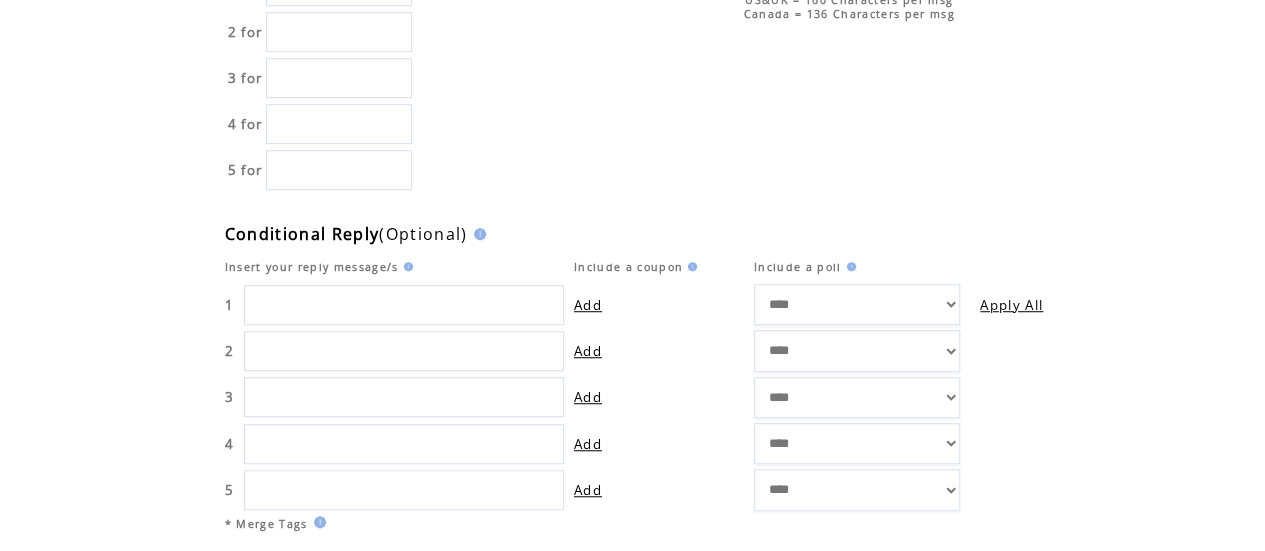 click at bounding box center (404, 397) 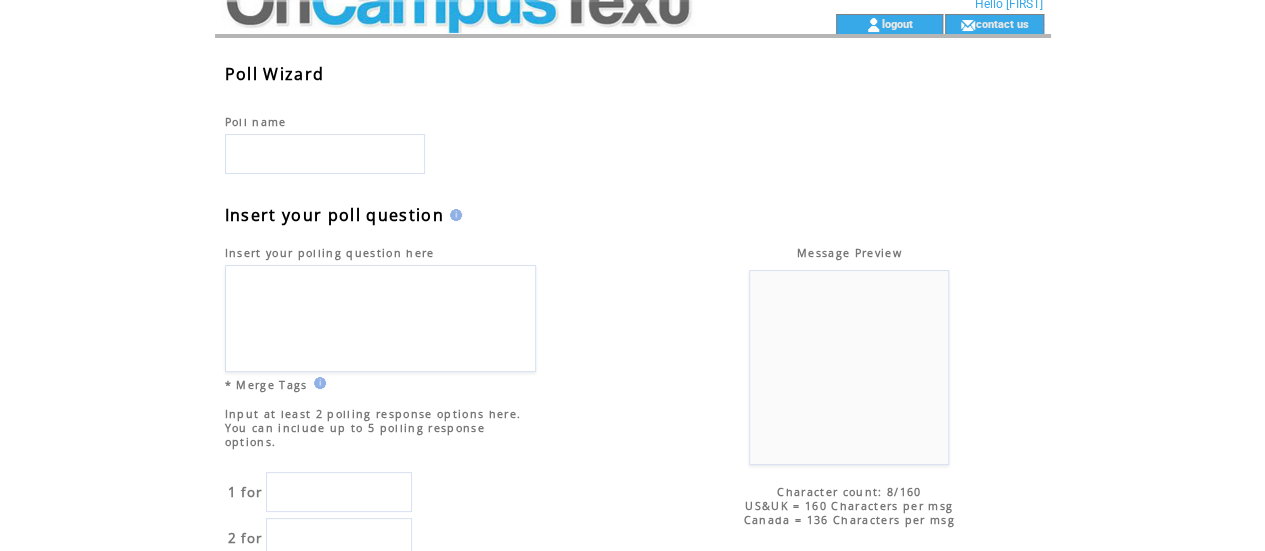 scroll, scrollTop: 0, scrollLeft: 0, axis: both 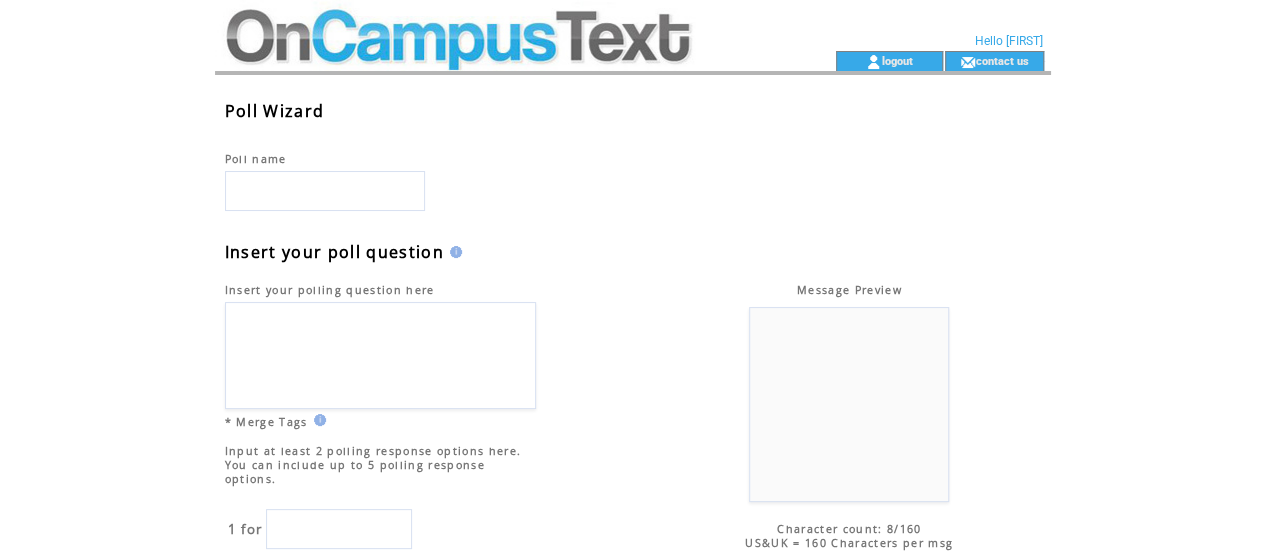 click at bounding box center (489, 25) 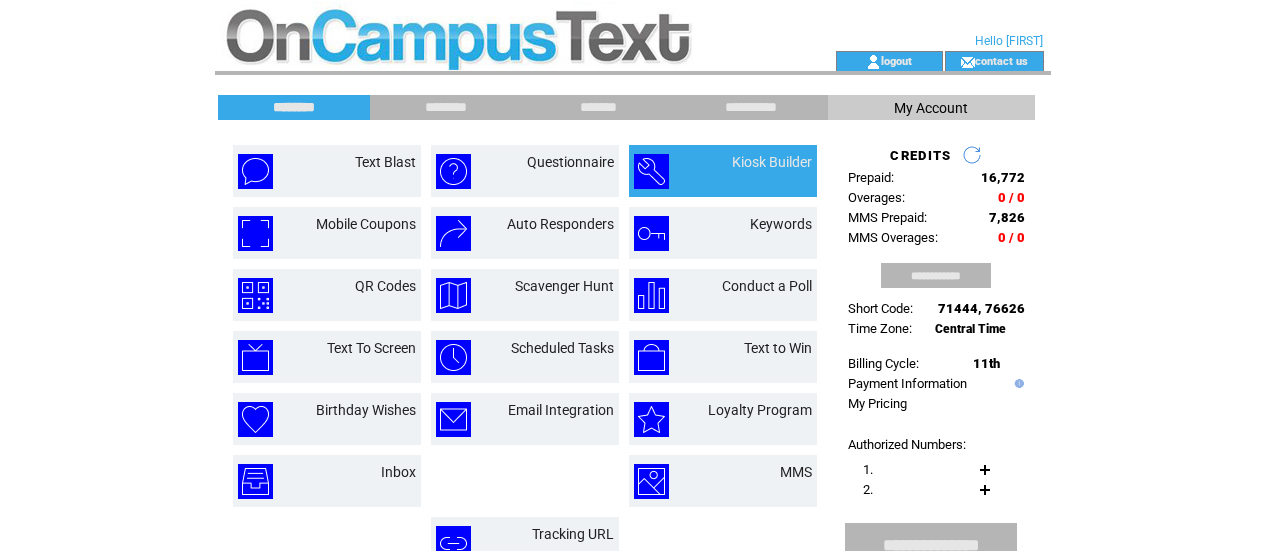 scroll, scrollTop: 0, scrollLeft: 0, axis: both 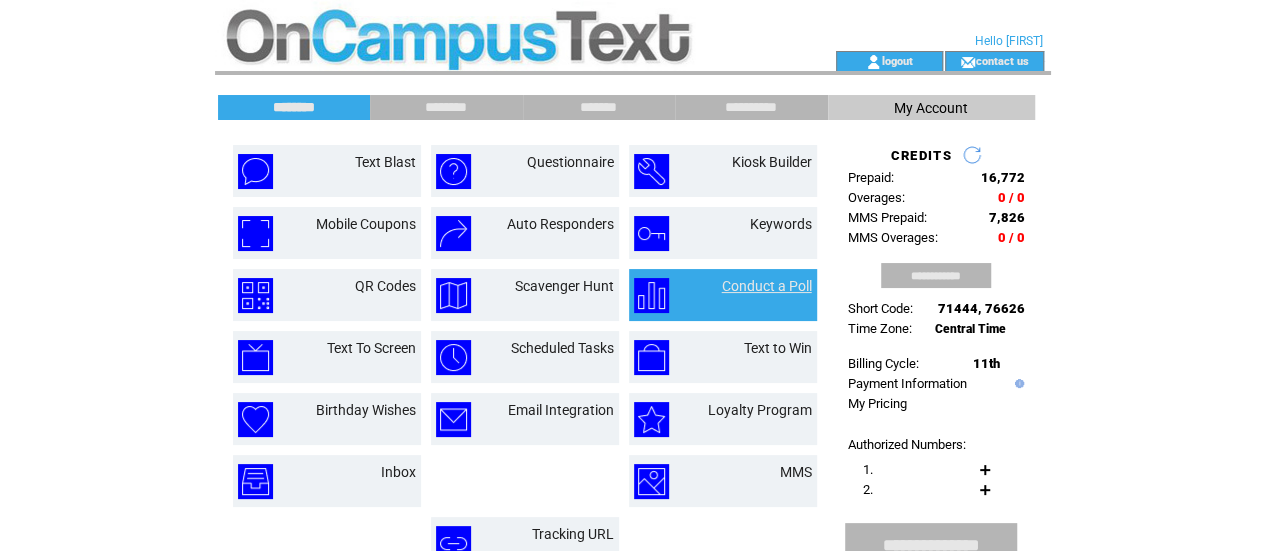 click on "Conduct a Poll" at bounding box center [767, 286] 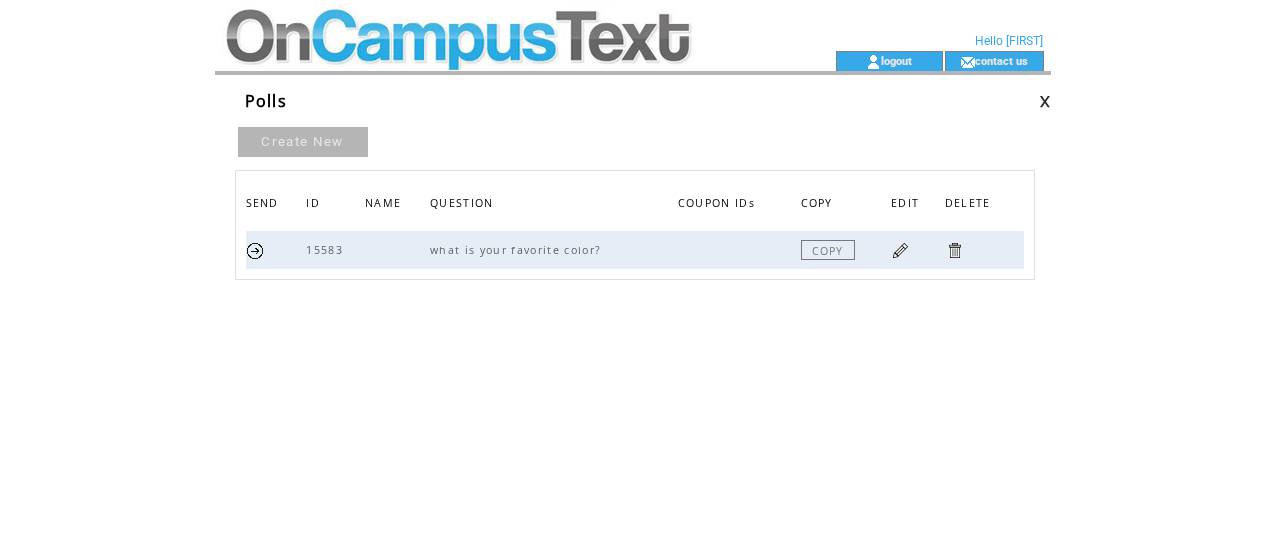 scroll, scrollTop: 0, scrollLeft: 0, axis: both 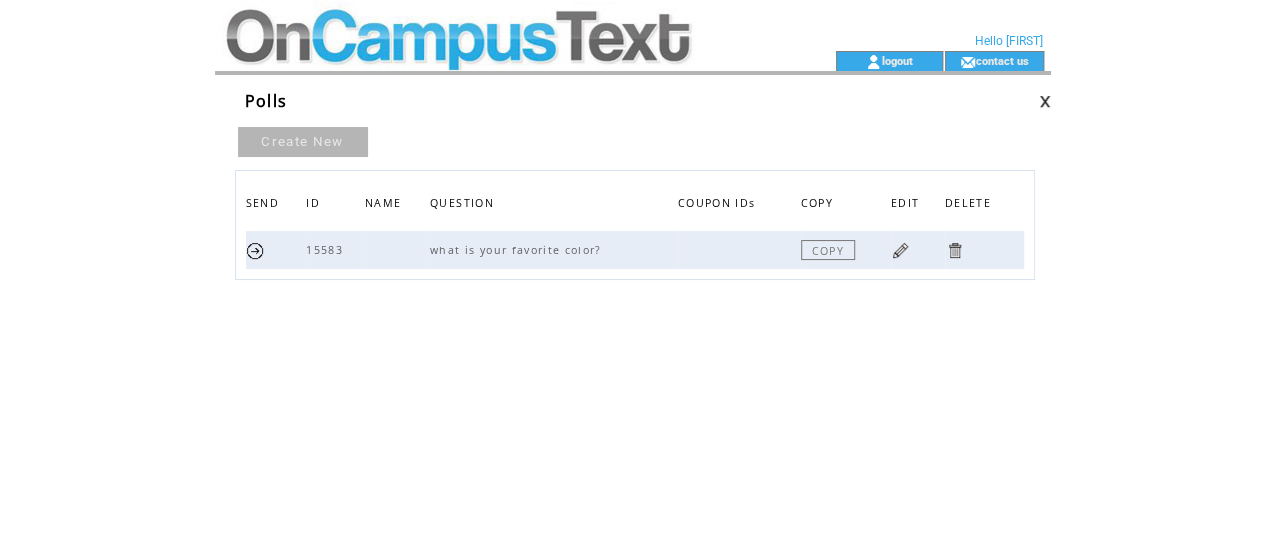 click at bounding box center [900, 250] 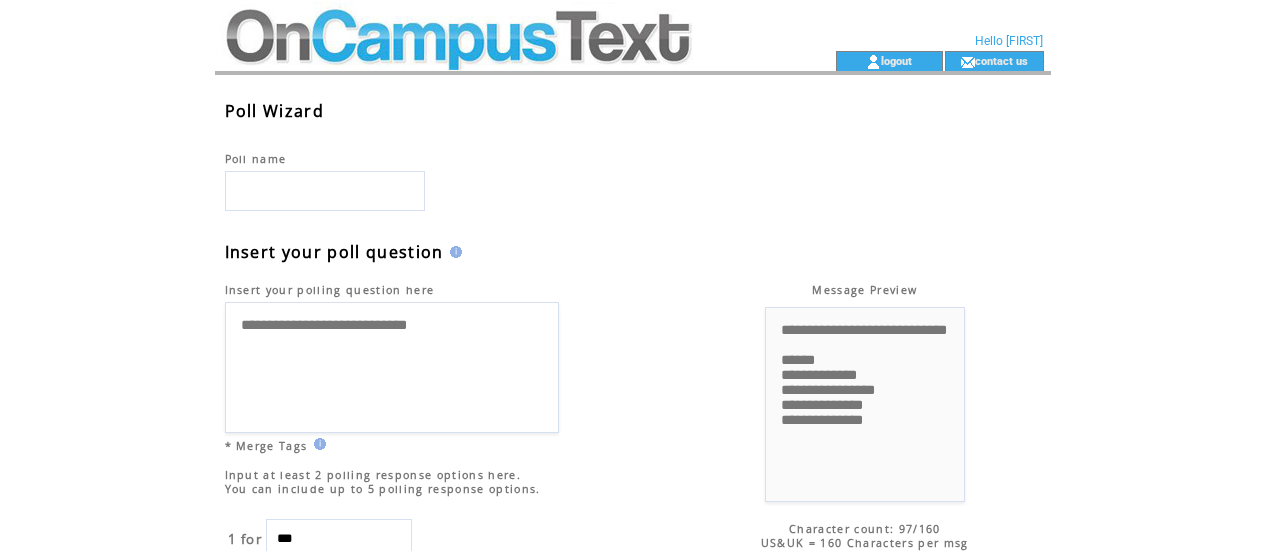 scroll, scrollTop: 0, scrollLeft: 0, axis: both 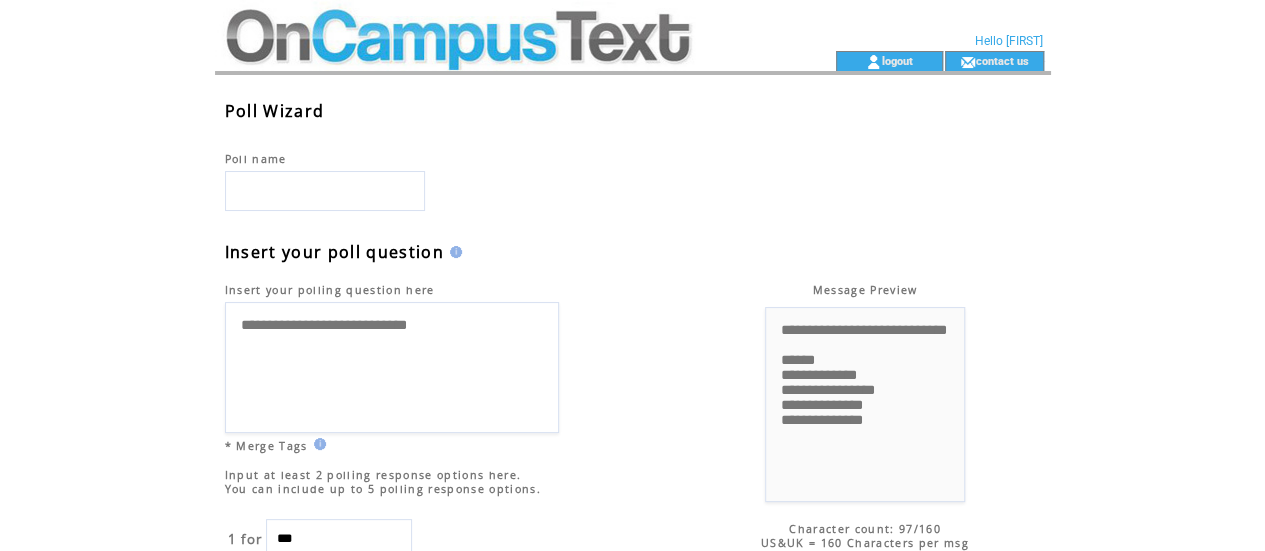 click at bounding box center [489, 25] 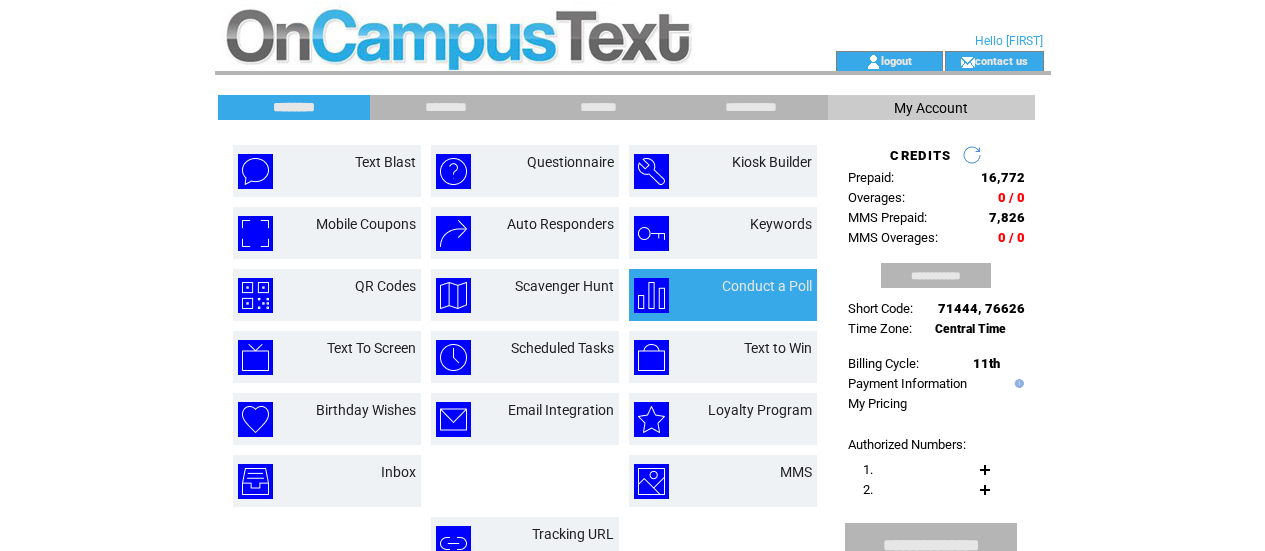 scroll, scrollTop: 0, scrollLeft: 0, axis: both 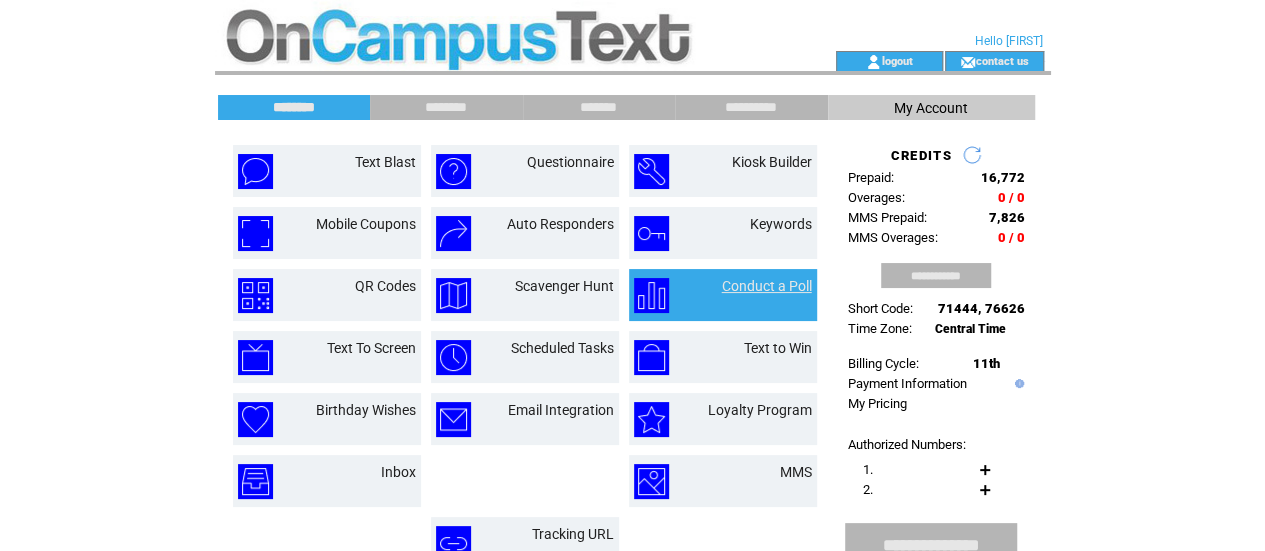 click on "Conduct a Poll" at bounding box center [767, 286] 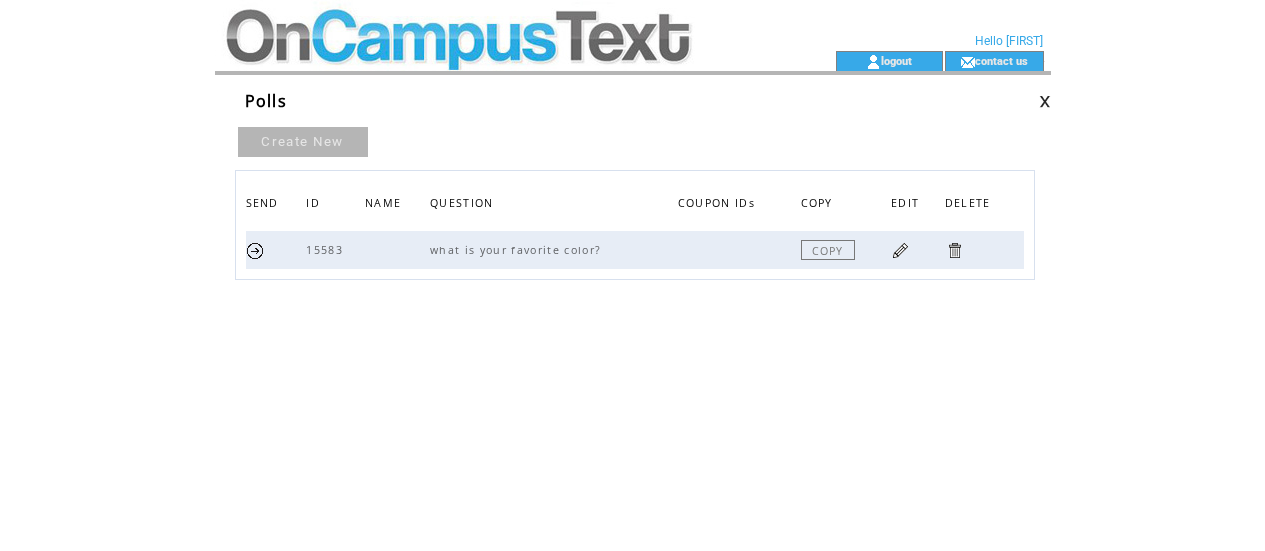 scroll, scrollTop: 0, scrollLeft: 0, axis: both 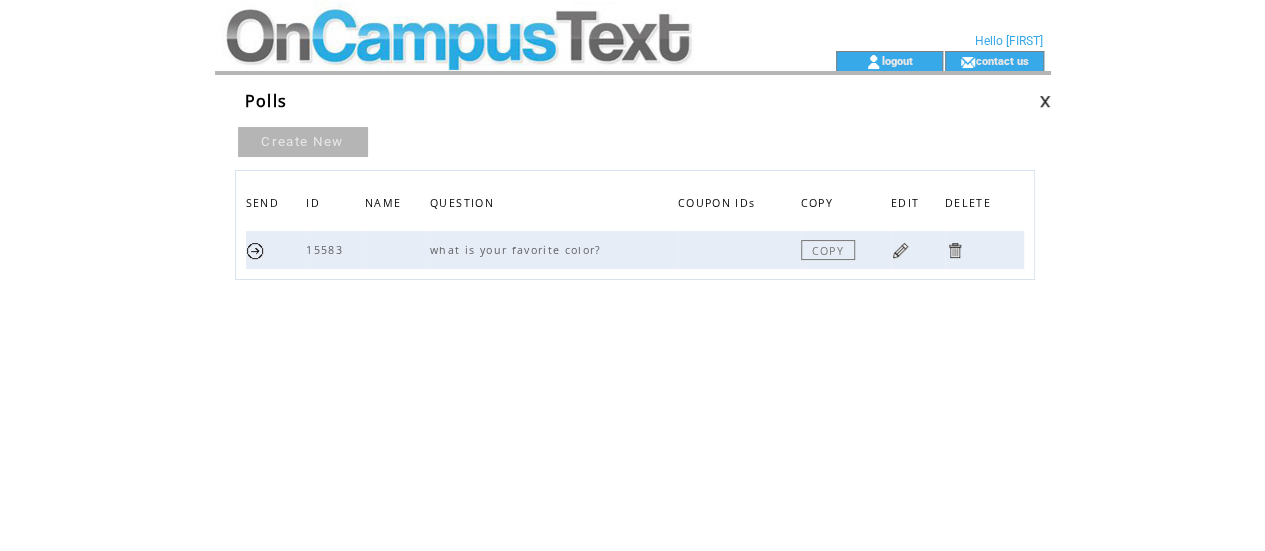 click at bounding box center [489, 25] 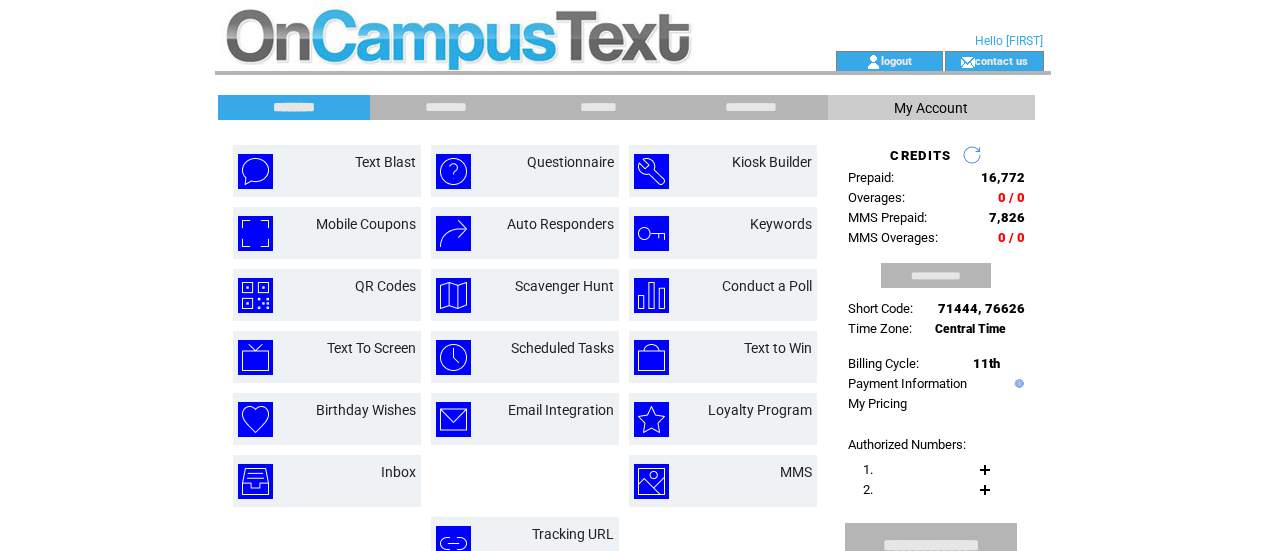 scroll, scrollTop: 0, scrollLeft: 0, axis: both 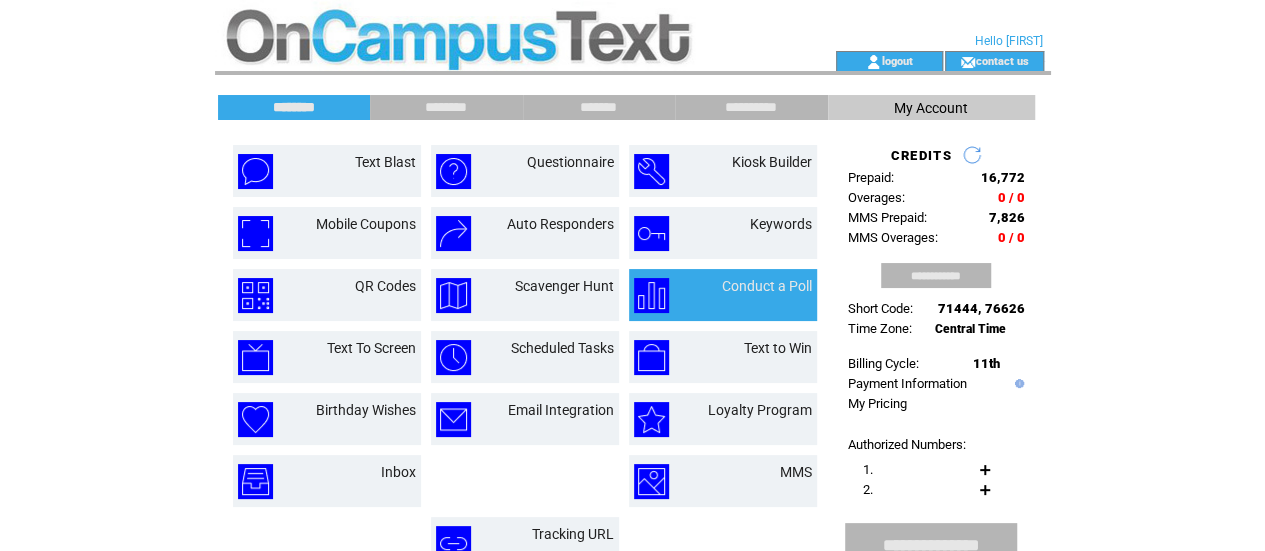 click on "Conduct a Poll" at bounding box center [749, 295] 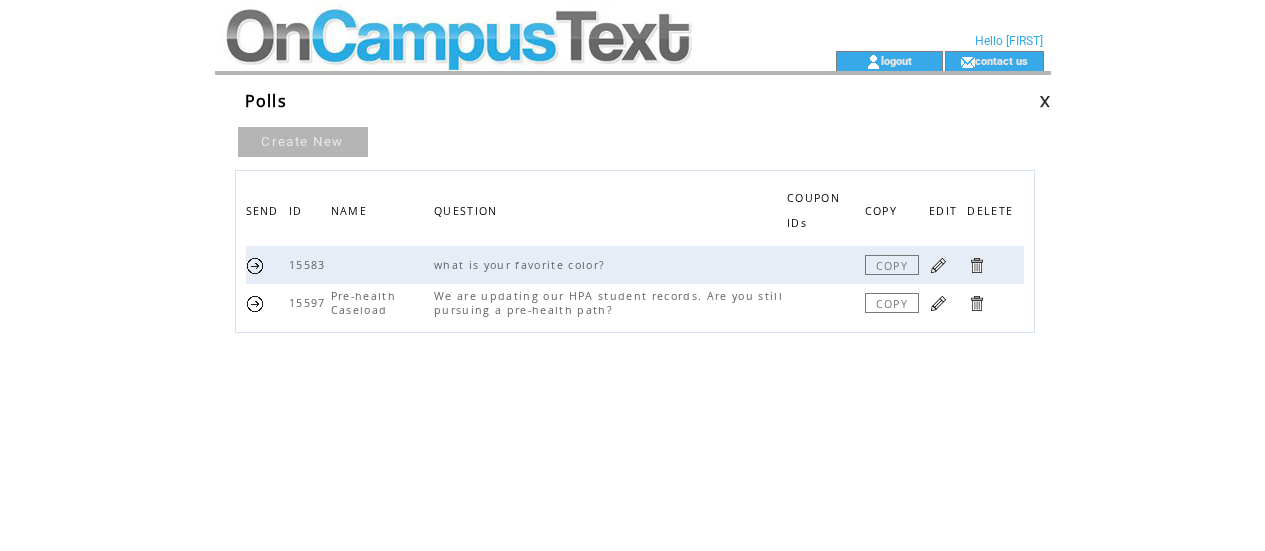 scroll, scrollTop: 0, scrollLeft: 0, axis: both 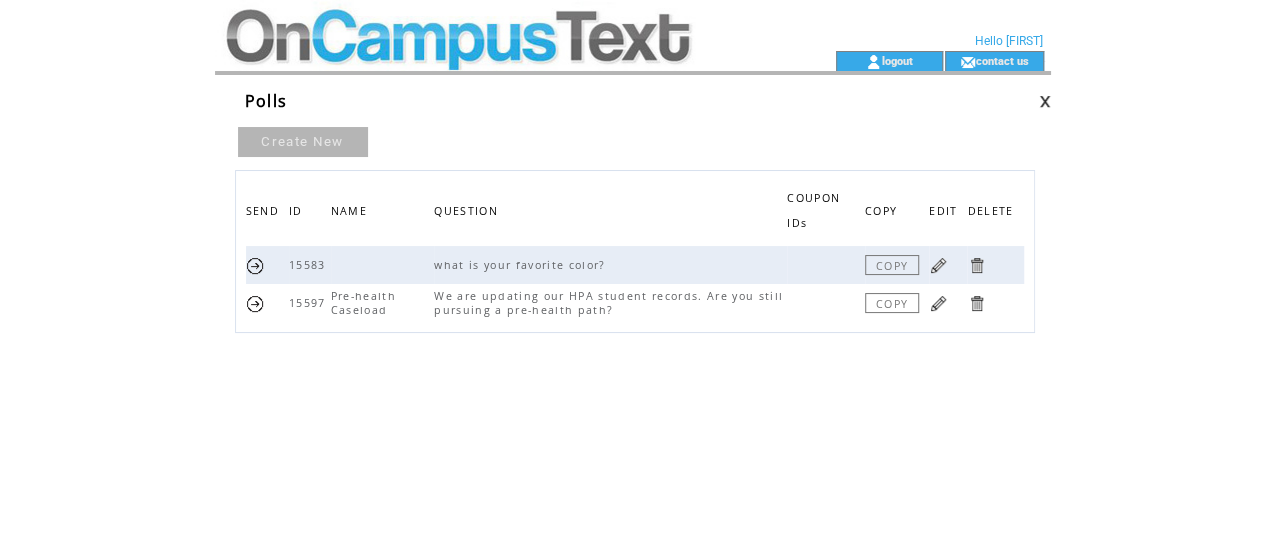 click at bounding box center (938, 303) 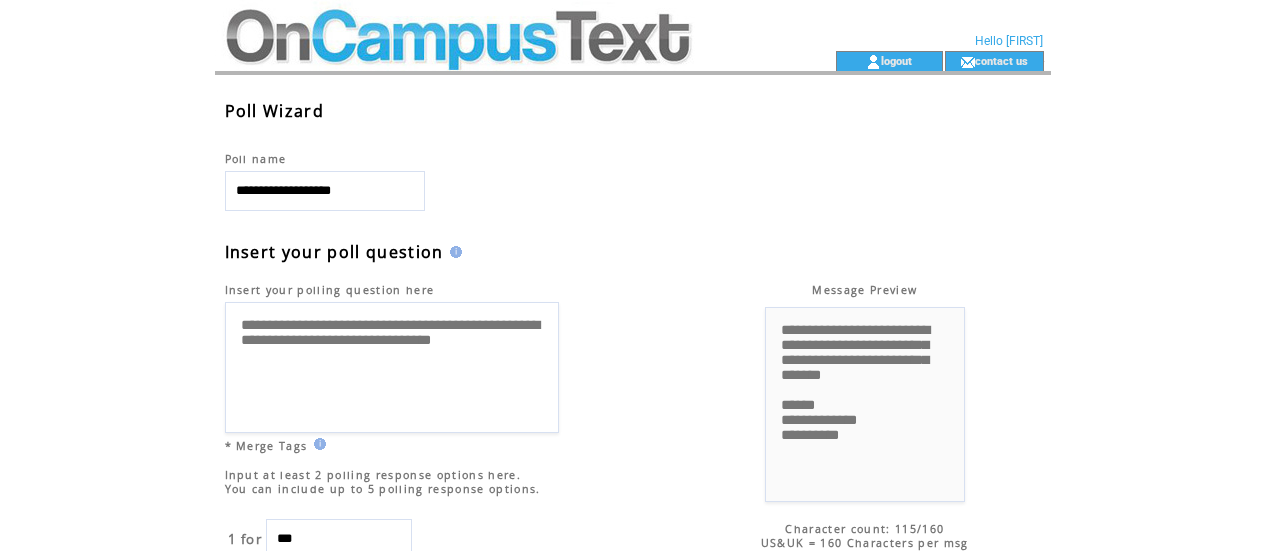 scroll, scrollTop: 0, scrollLeft: 0, axis: both 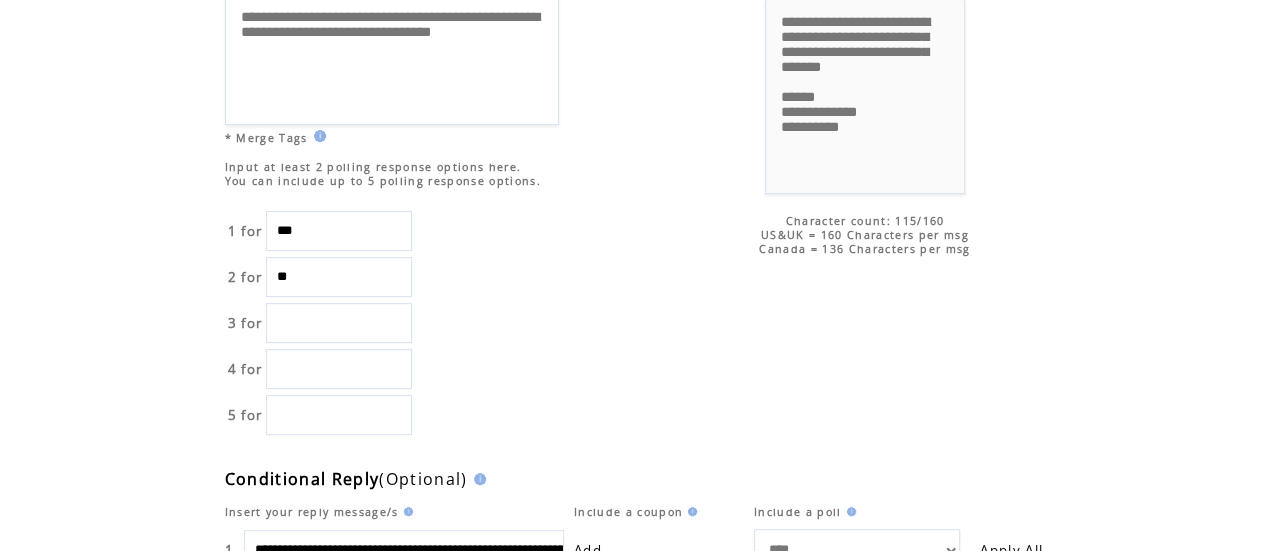 click at bounding box center (339, 323) 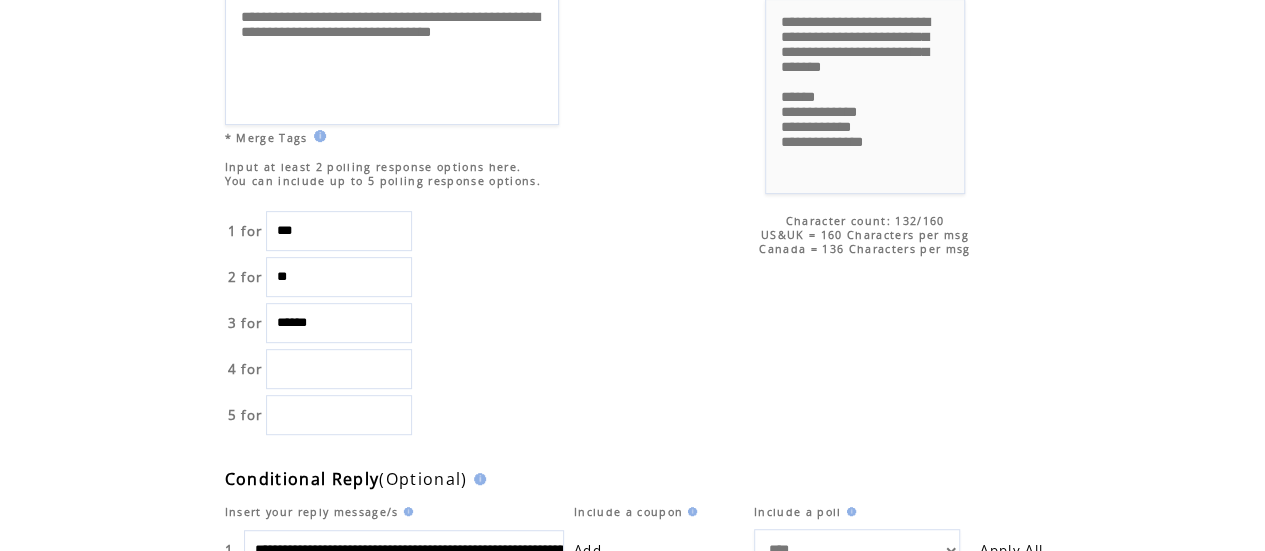 scroll, scrollTop: 436, scrollLeft: 0, axis: vertical 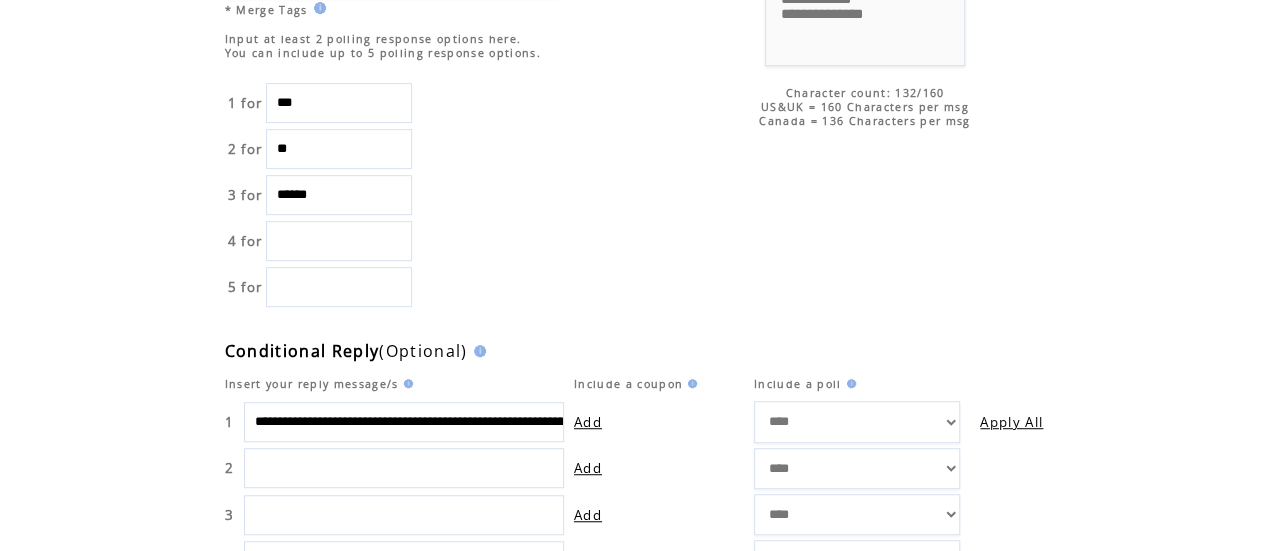 type on "******" 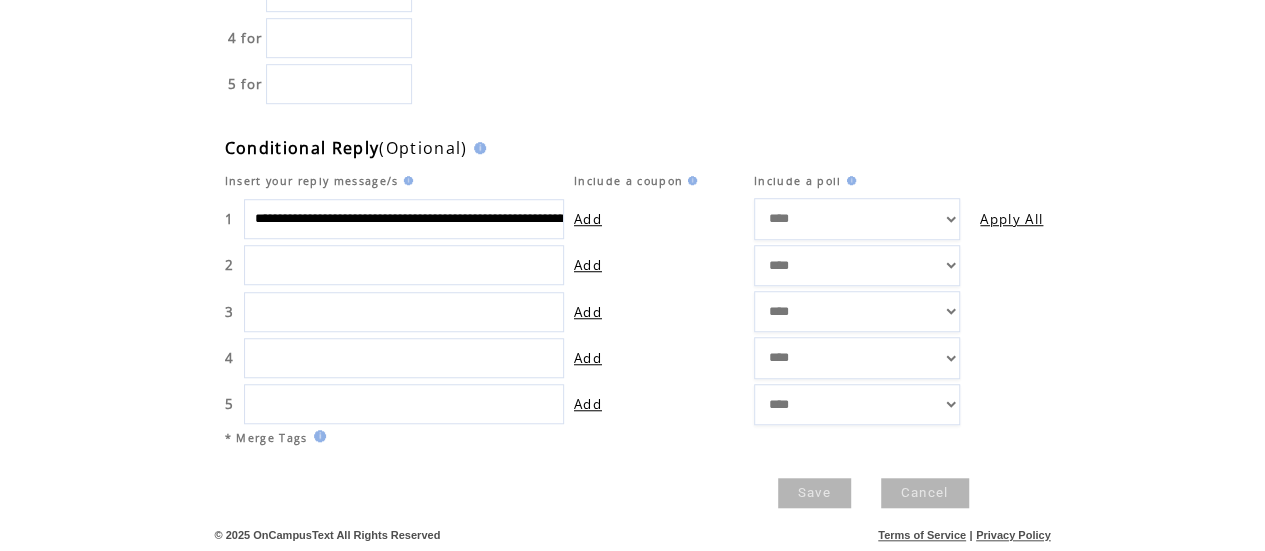 click on "Save" at bounding box center [814, 493] 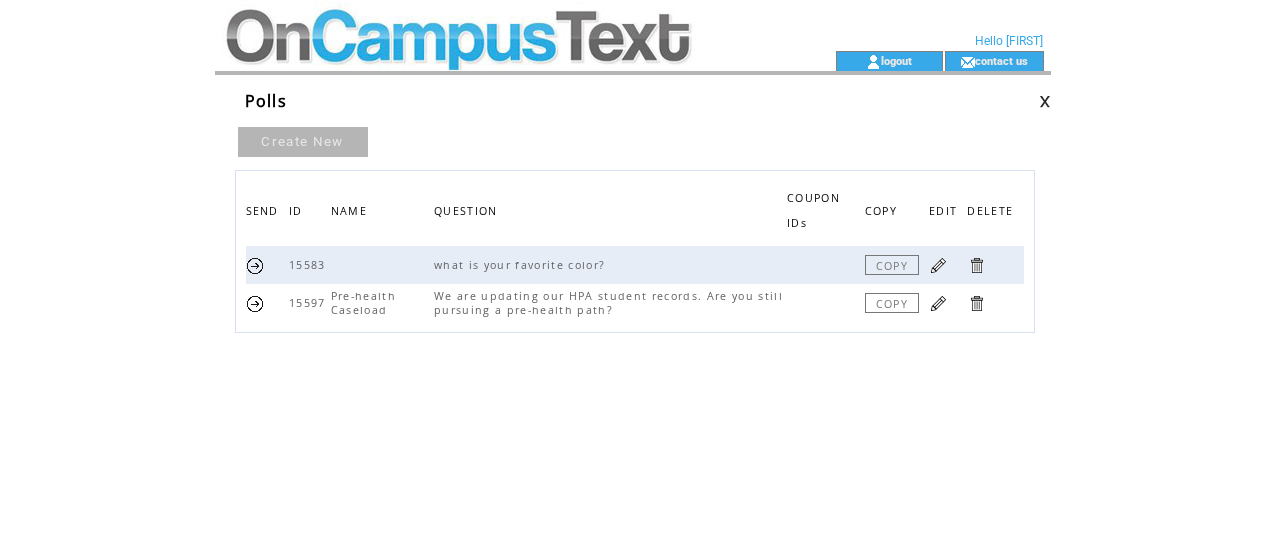scroll, scrollTop: 0, scrollLeft: 0, axis: both 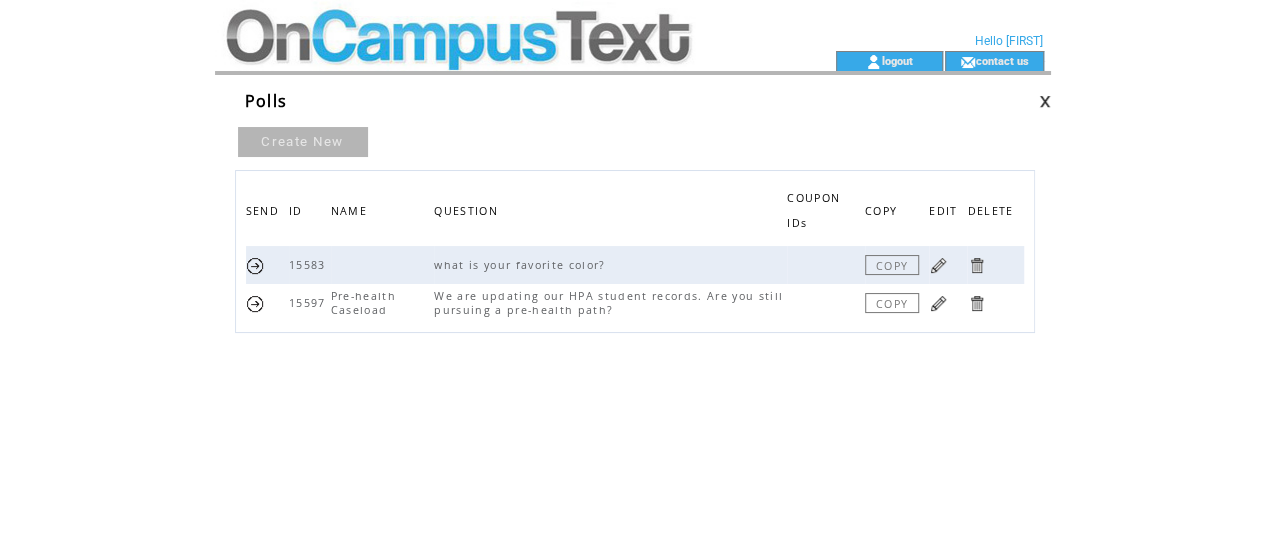 click at bounding box center (938, 303) 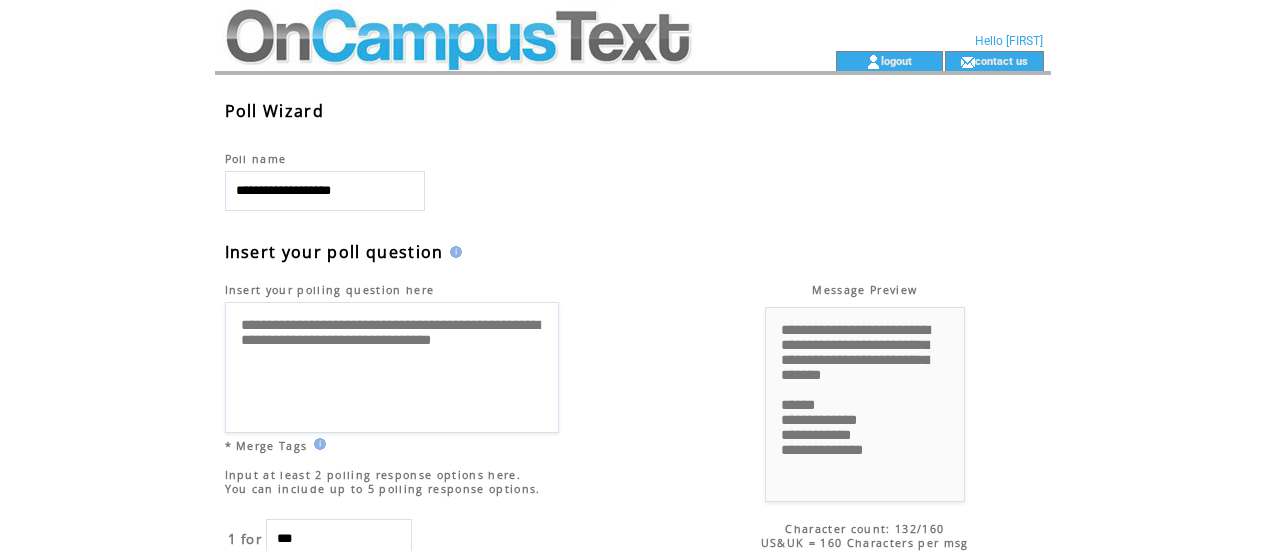 scroll, scrollTop: 0, scrollLeft: 0, axis: both 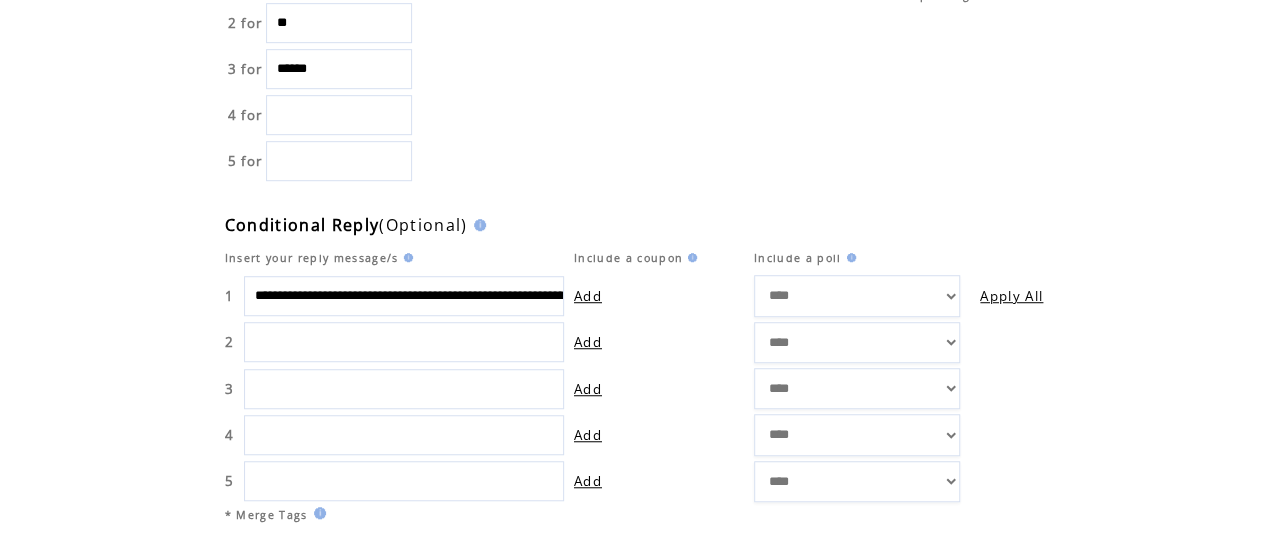 click on "**********" at bounding box center [404, 296] 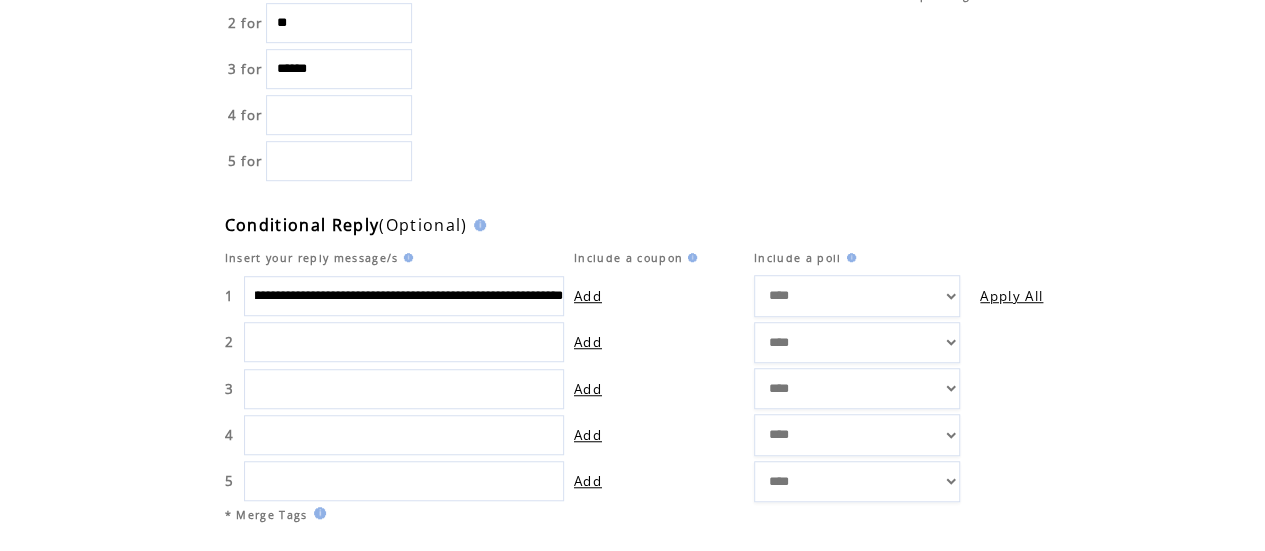 scroll, scrollTop: 0, scrollLeft: 238, axis: horizontal 